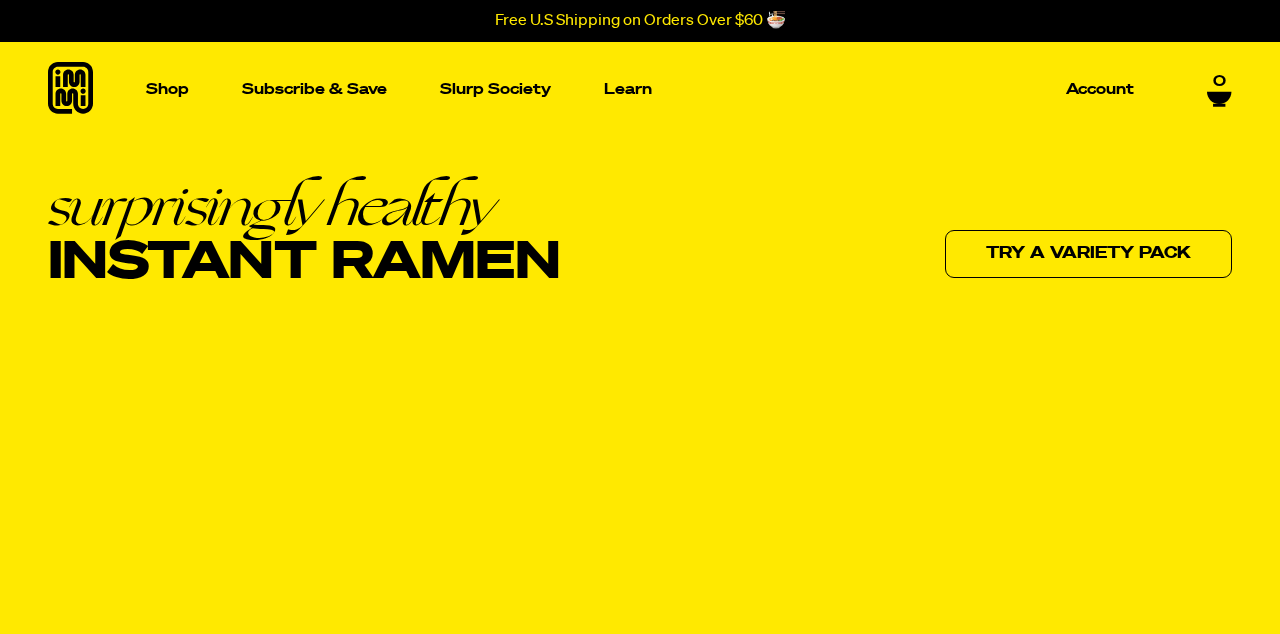 scroll, scrollTop: 0, scrollLeft: 0, axis: both 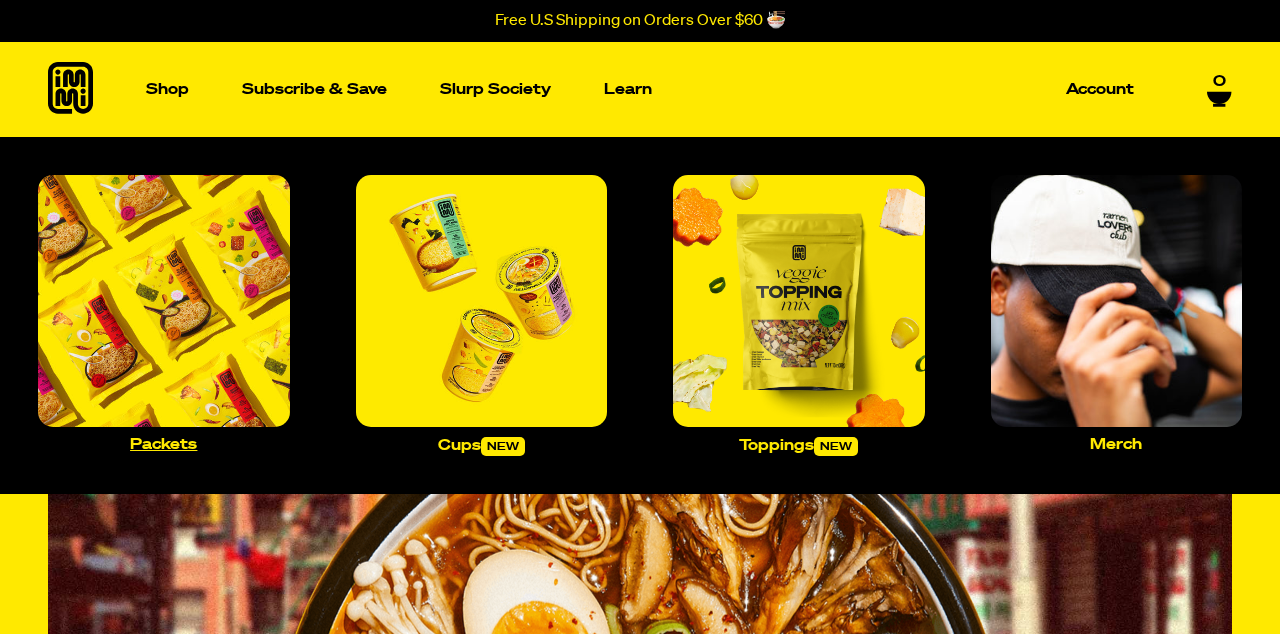 click at bounding box center (164, 301) 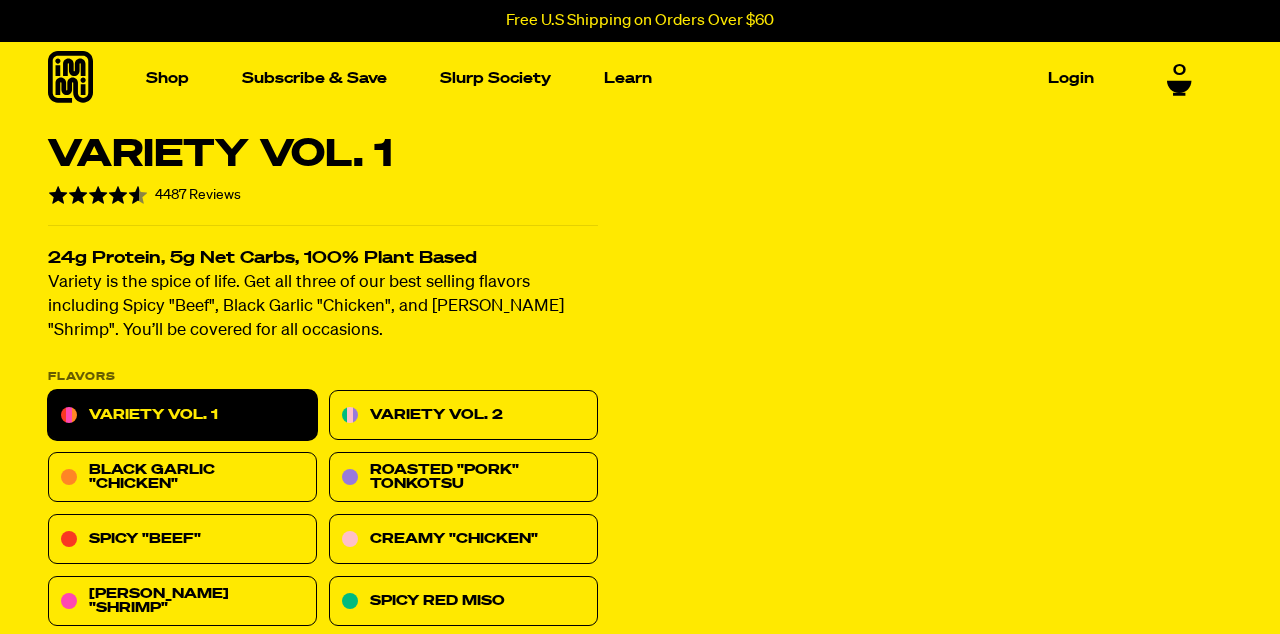 scroll, scrollTop: 0, scrollLeft: 0, axis: both 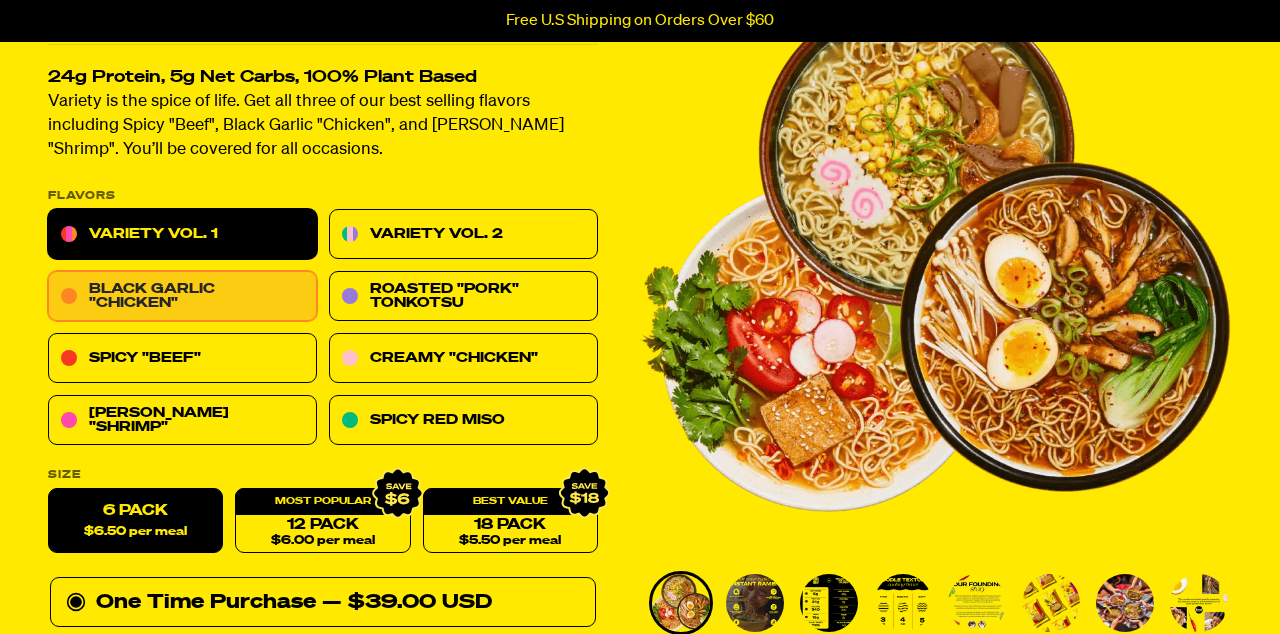 click on "Black Garlic "Chicken"" at bounding box center (182, 297) 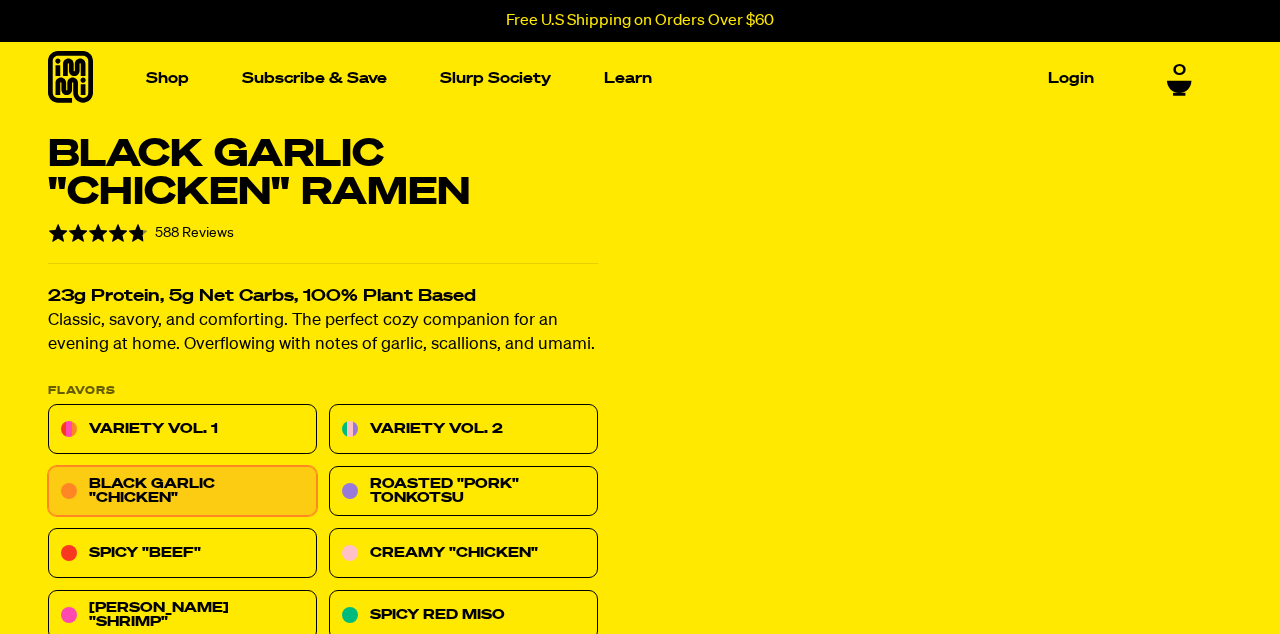 scroll, scrollTop: 0, scrollLeft: 0, axis: both 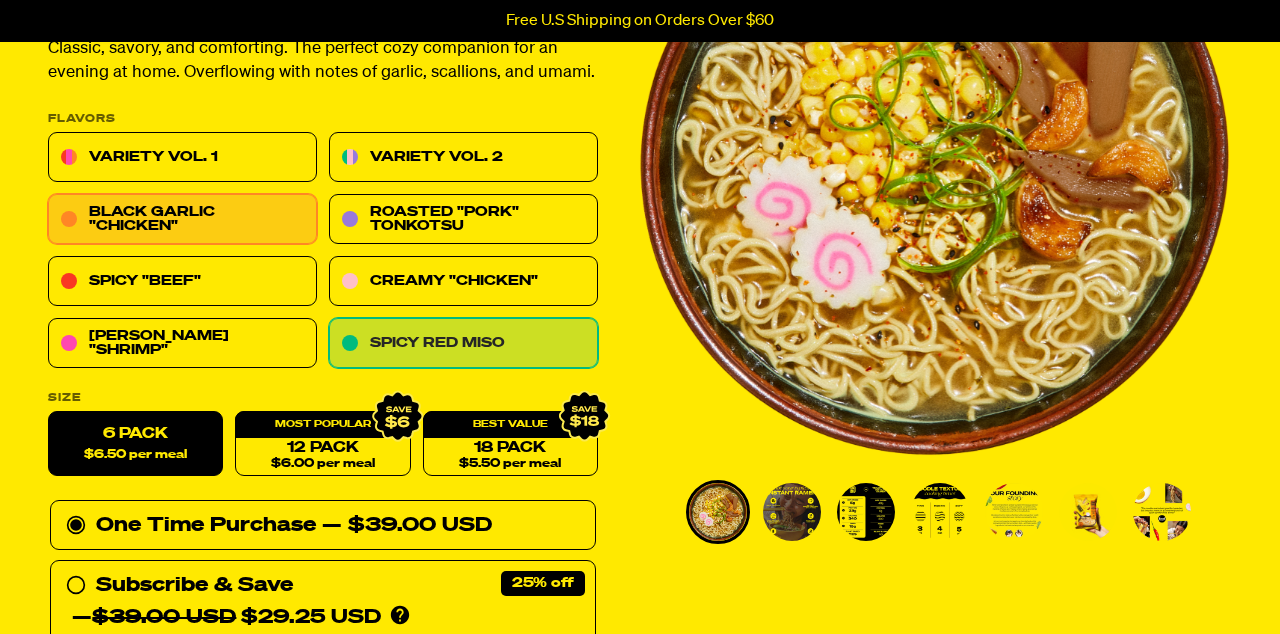 click on "Spicy Red Miso" at bounding box center (463, 344) 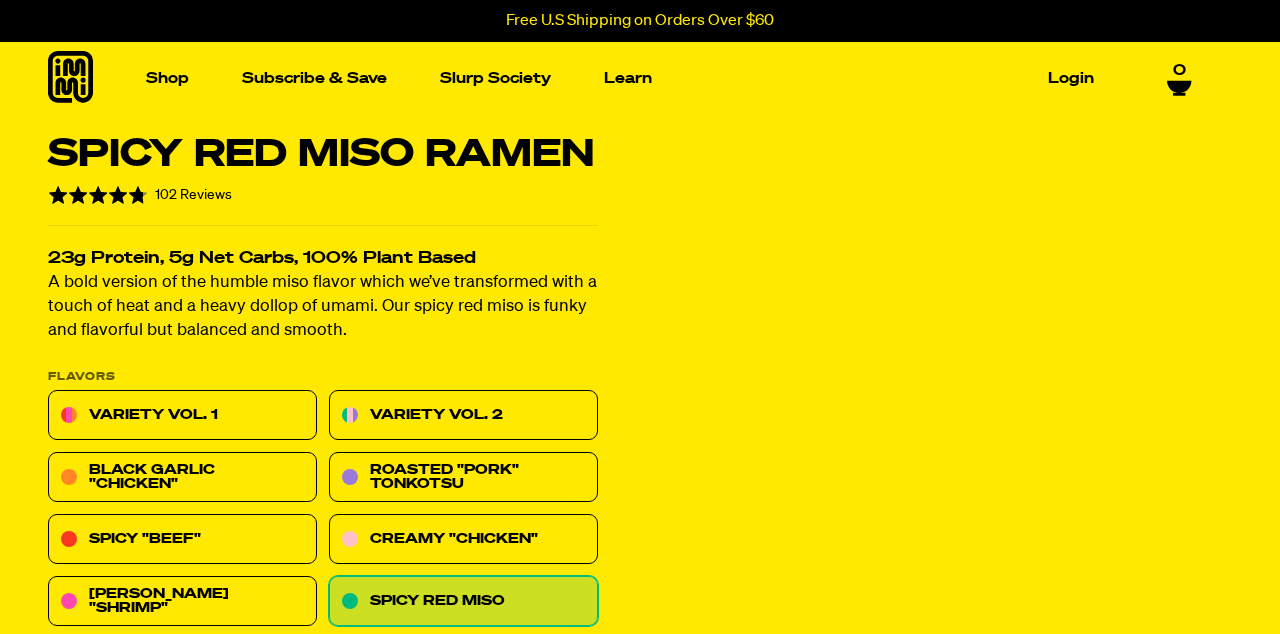 scroll, scrollTop: 0, scrollLeft: 0, axis: both 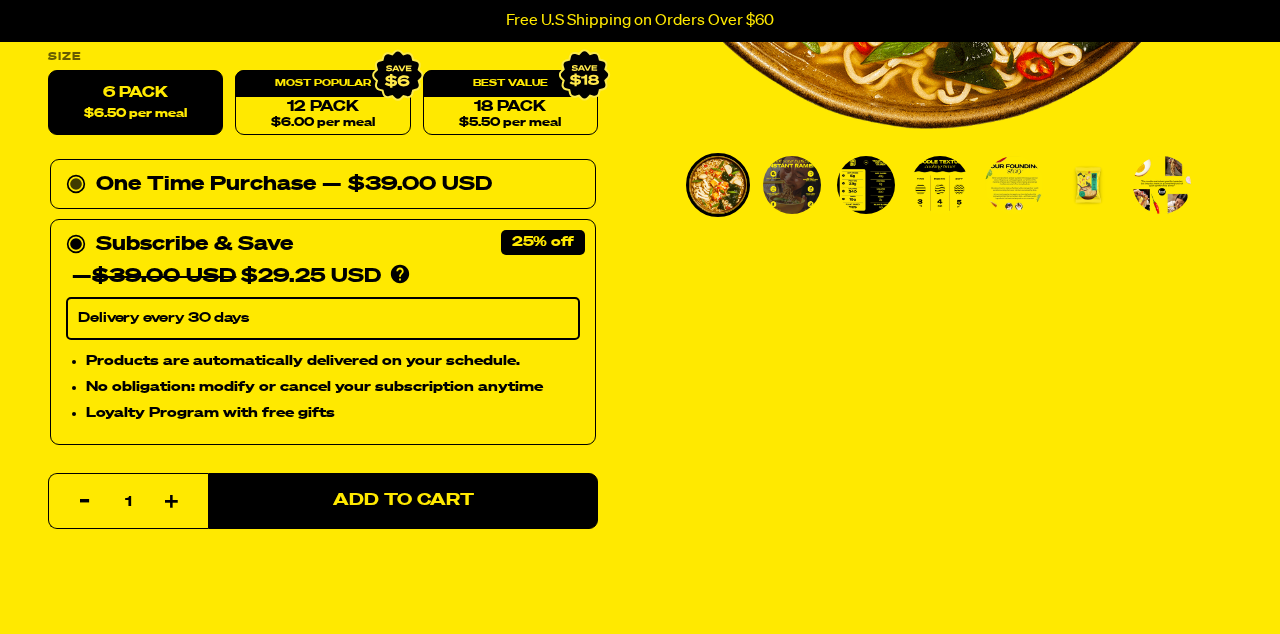 click 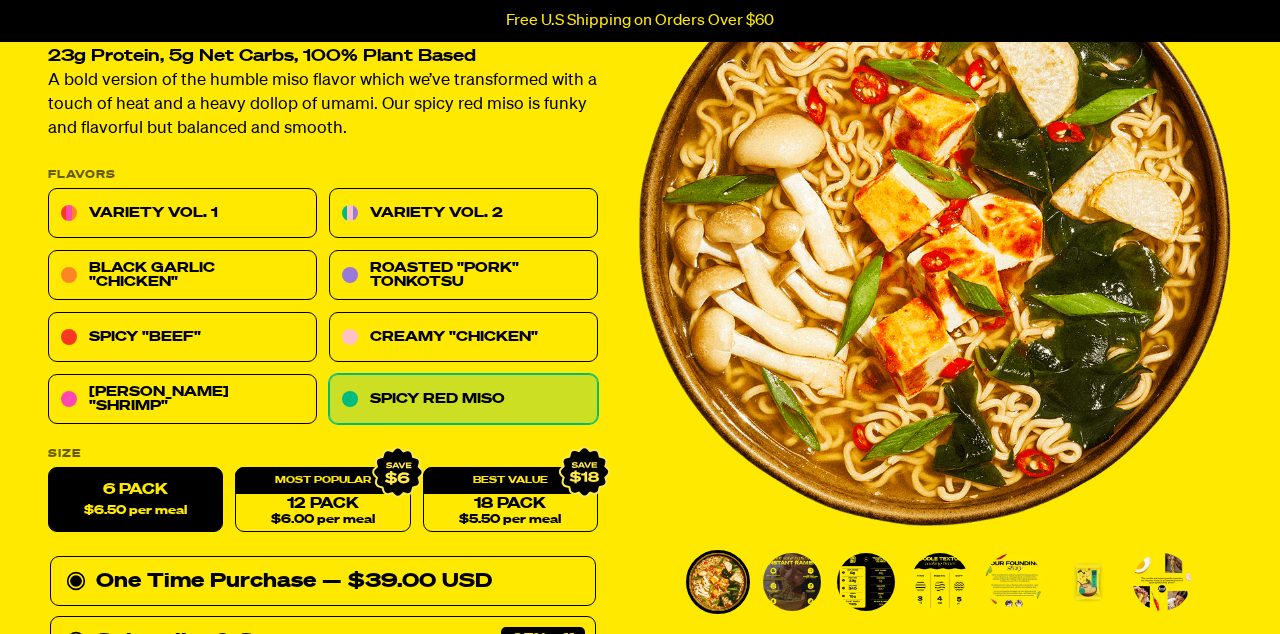 scroll, scrollTop: 198, scrollLeft: 0, axis: vertical 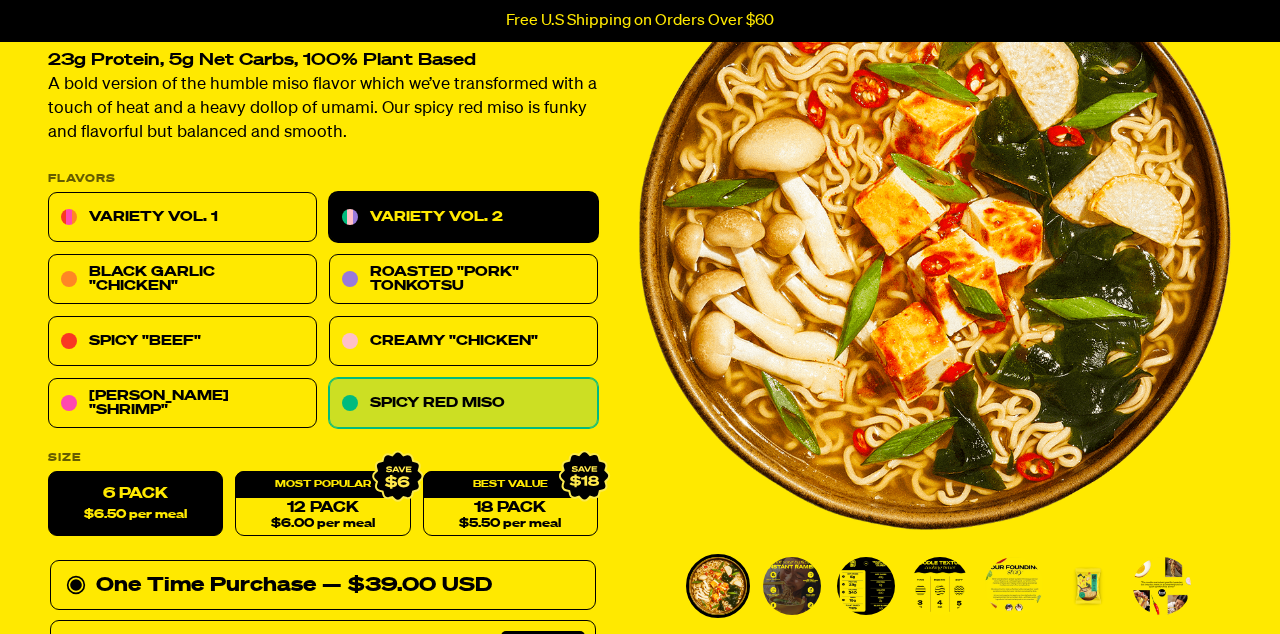 click on "Variety Vol. 2" at bounding box center (463, 218) 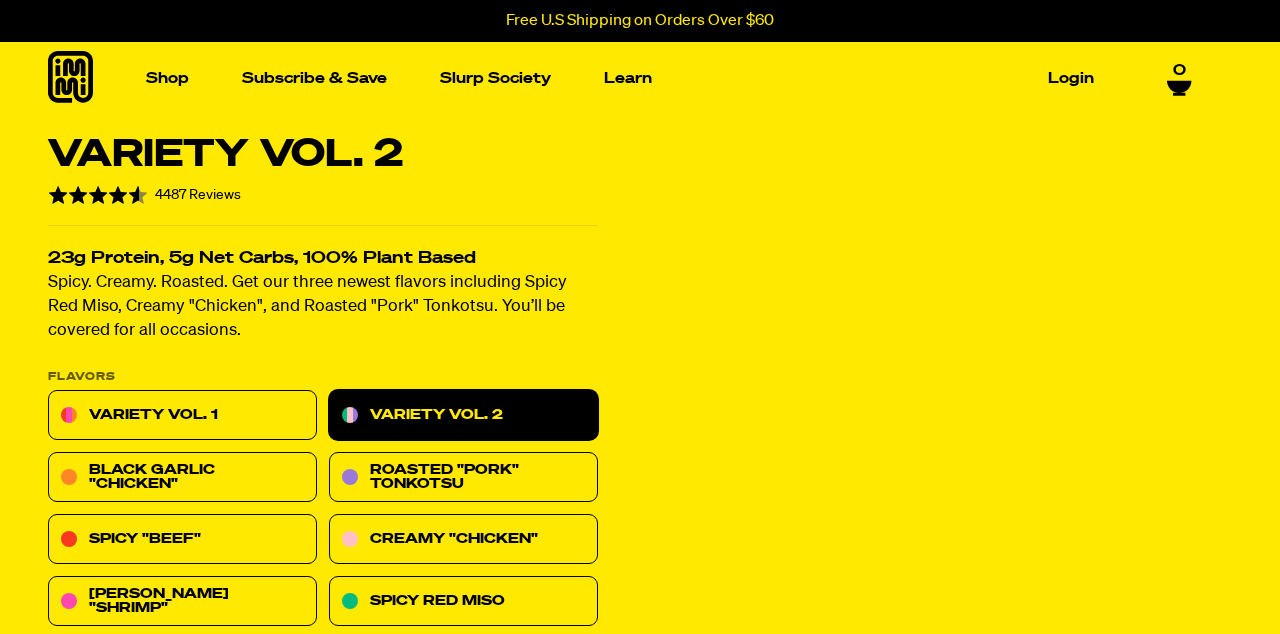 scroll, scrollTop: 102, scrollLeft: 0, axis: vertical 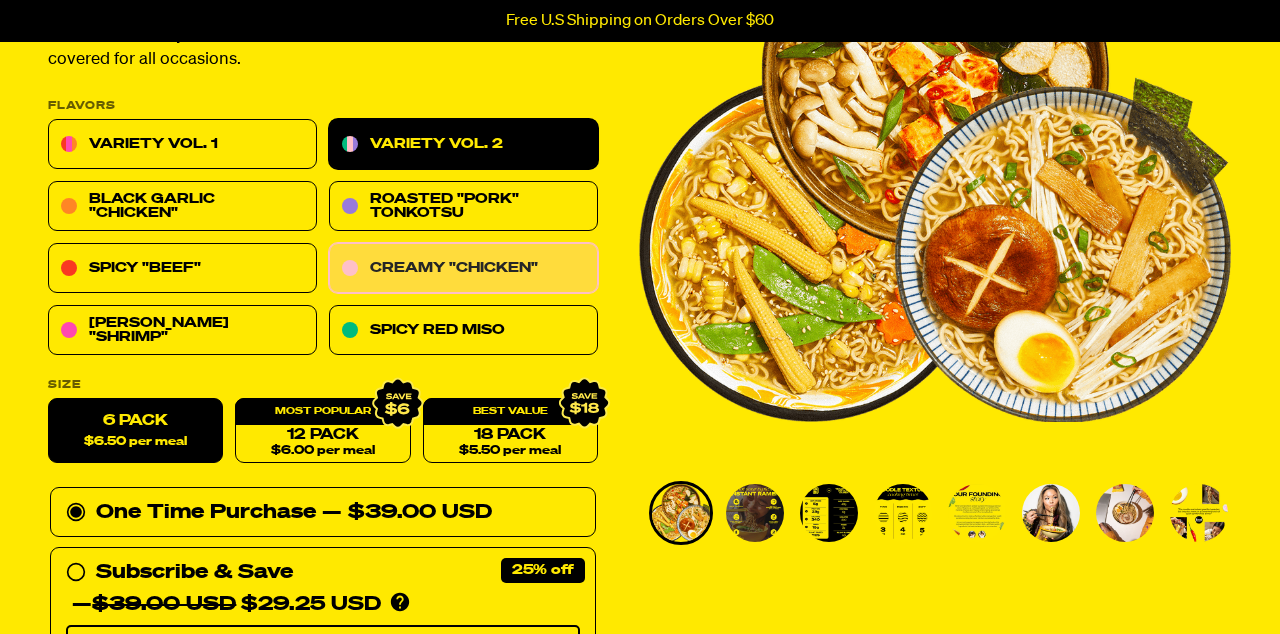 click on "Creamy "Chicken"" at bounding box center [463, 269] 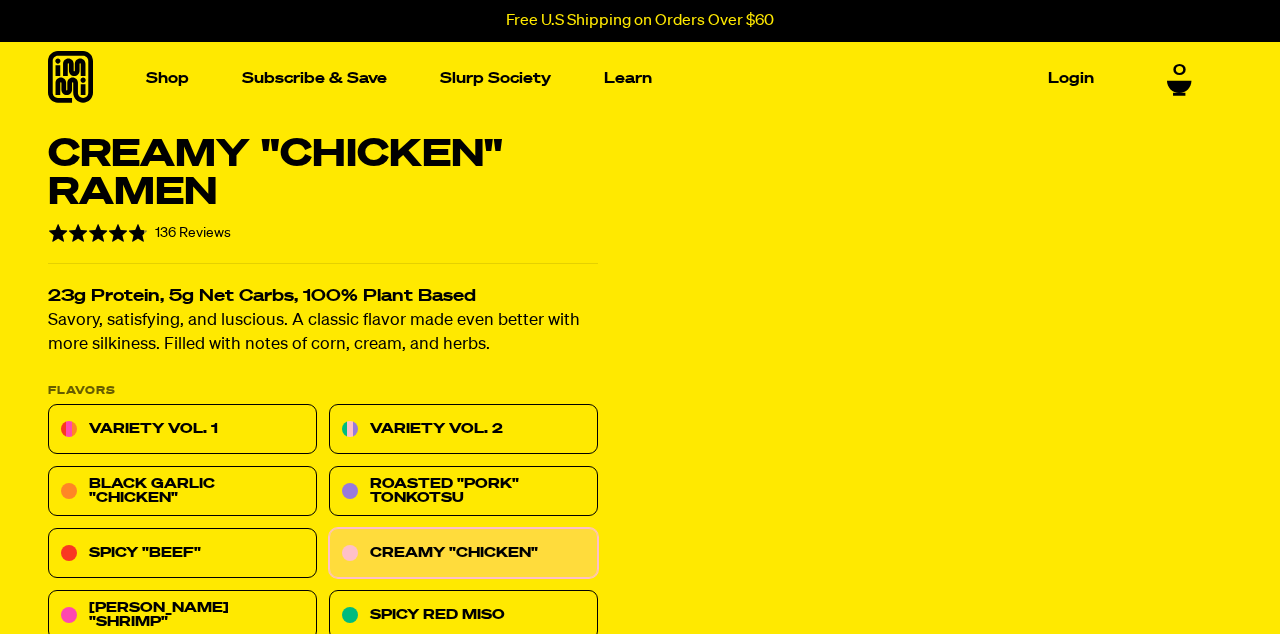 scroll, scrollTop: 0, scrollLeft: 0, axis: both 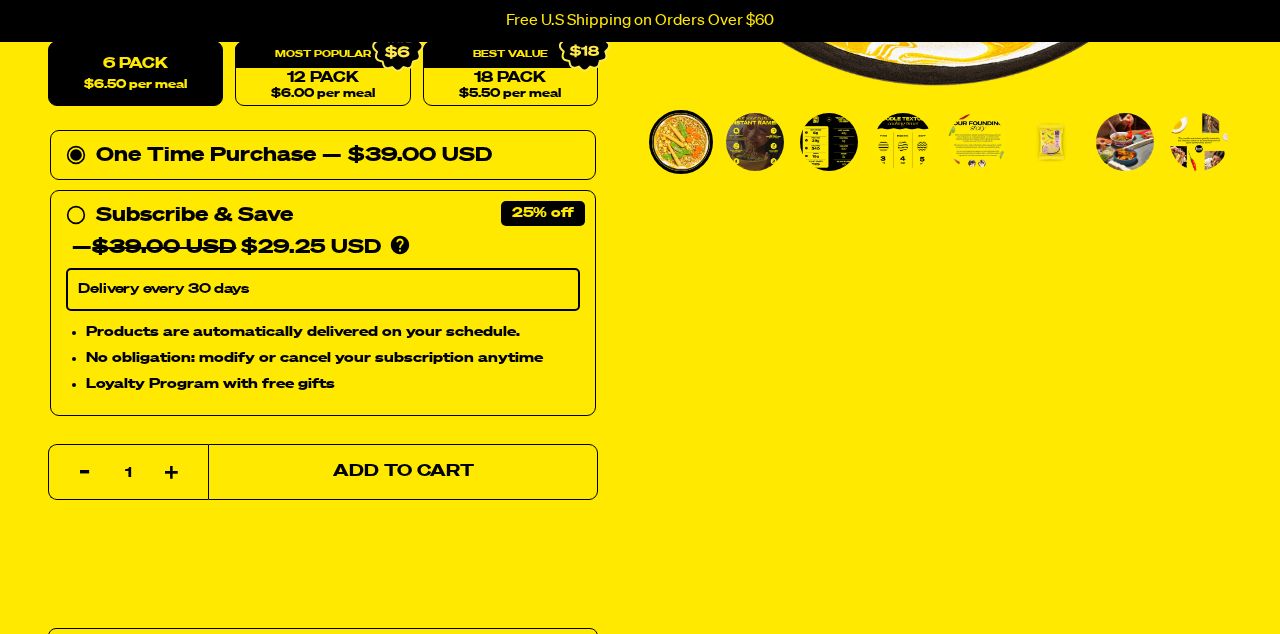 click on "Add to Cart" at bounding box center [403, 472] 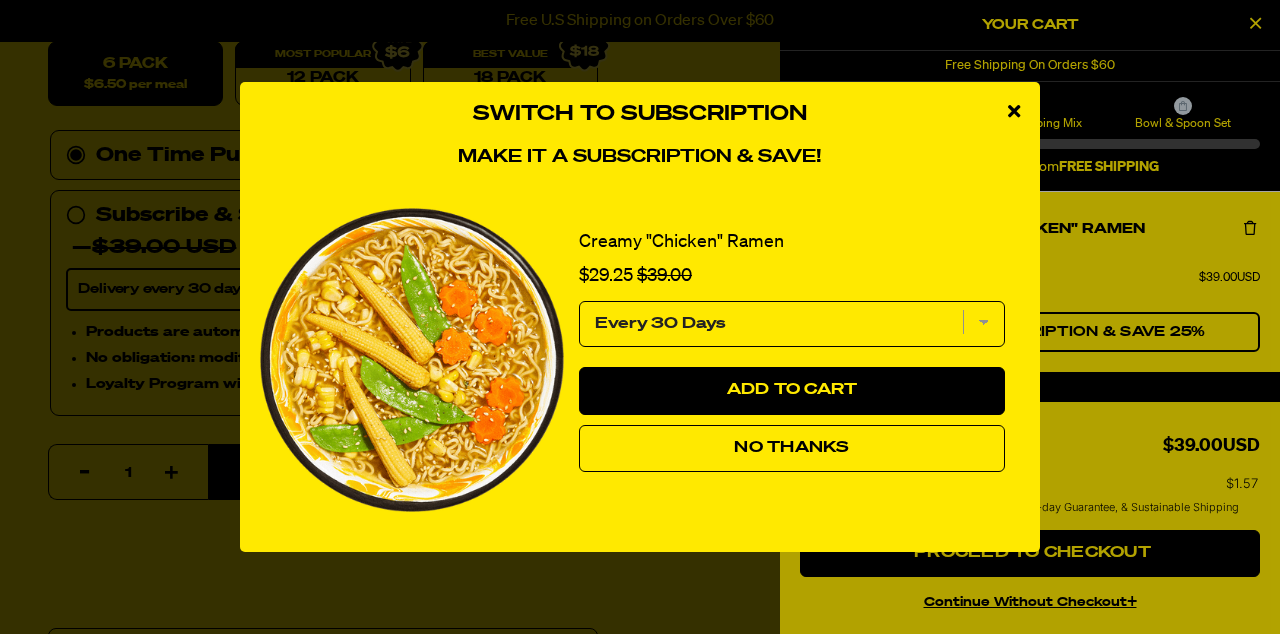 click on "No Thanks" at bounding box center (791, 448) 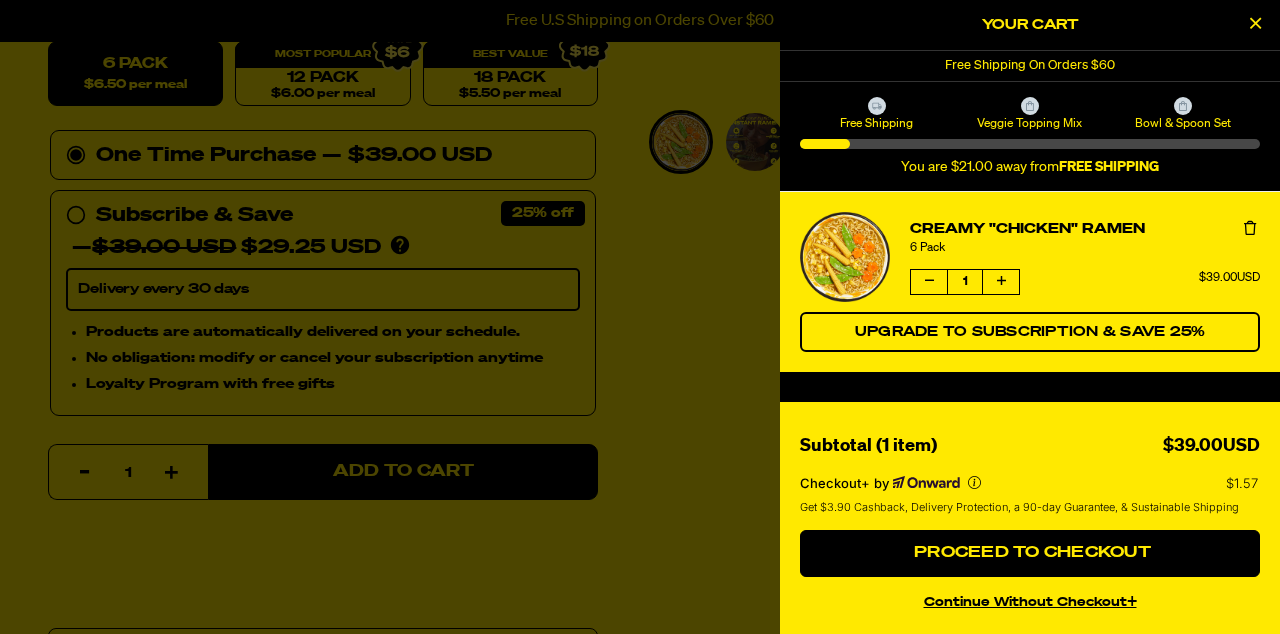 click at bounding box center [640, 317] 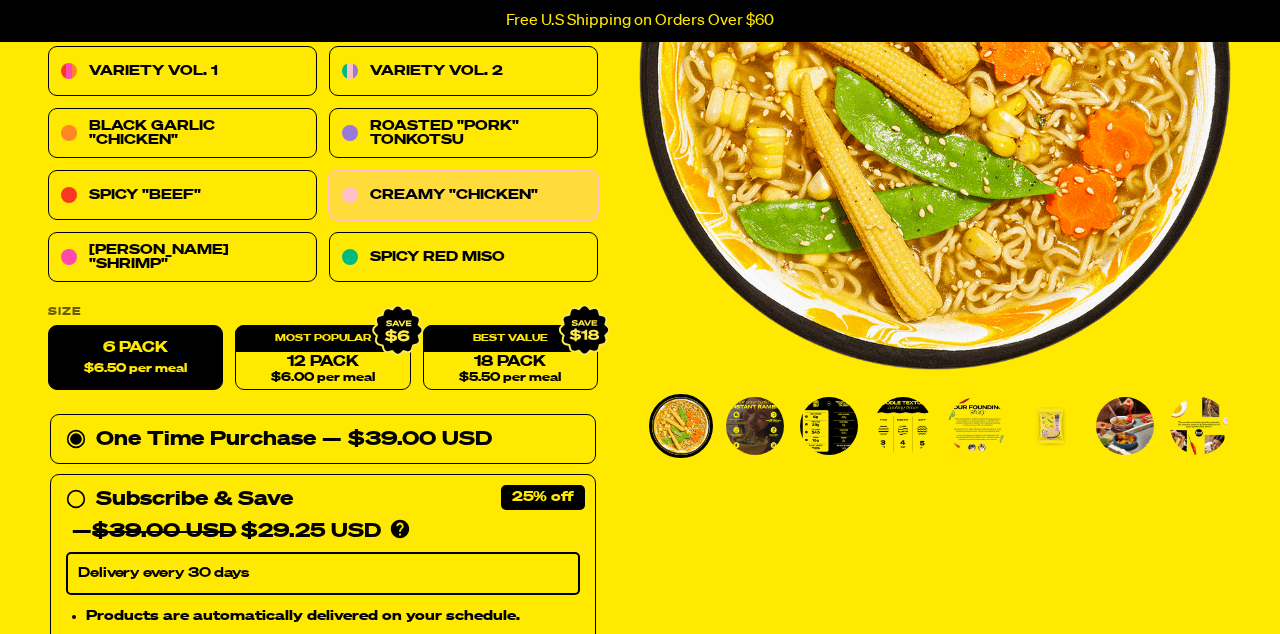 scroll, scrollTop: 357, scrollLeft: 0, axis: vertical 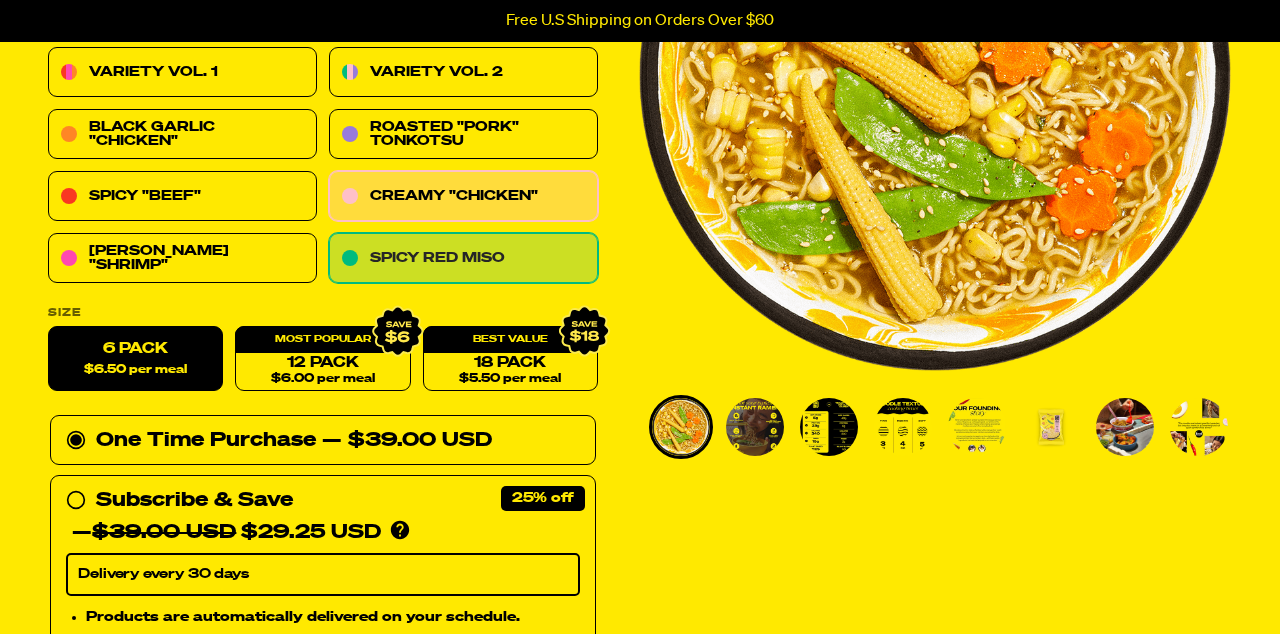 click on "Spicy Red Miso" at bounding box center [463, 259] 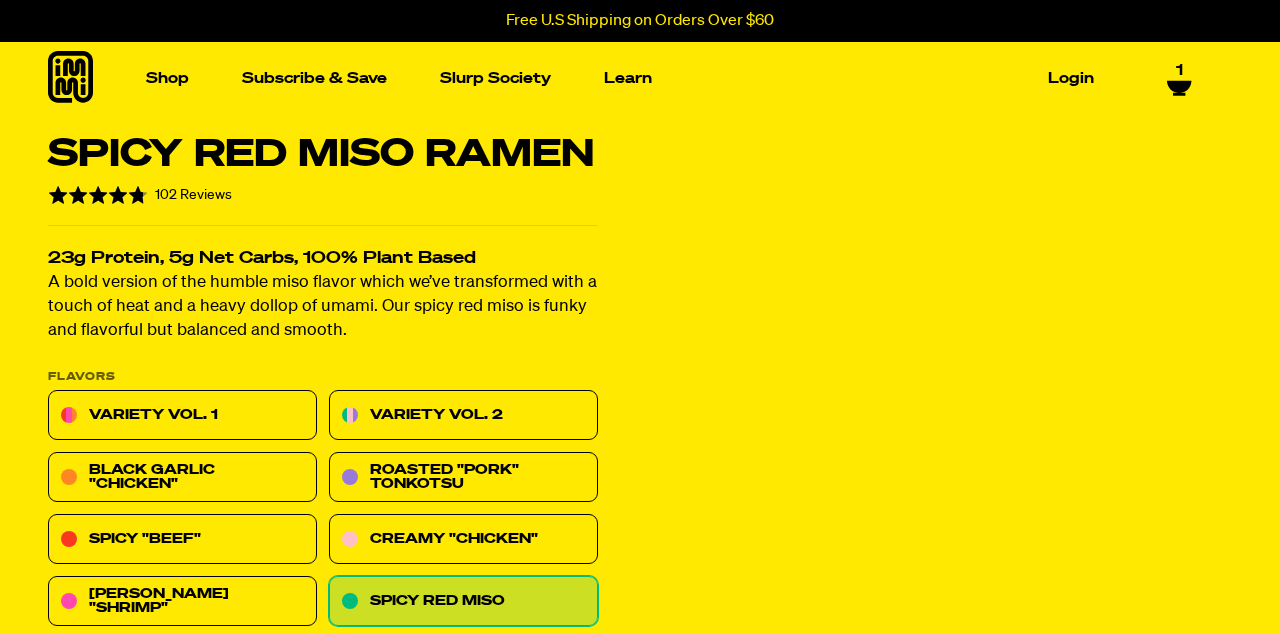 scroll, scrollTop: 0, scrollLeft: 0, axis: both 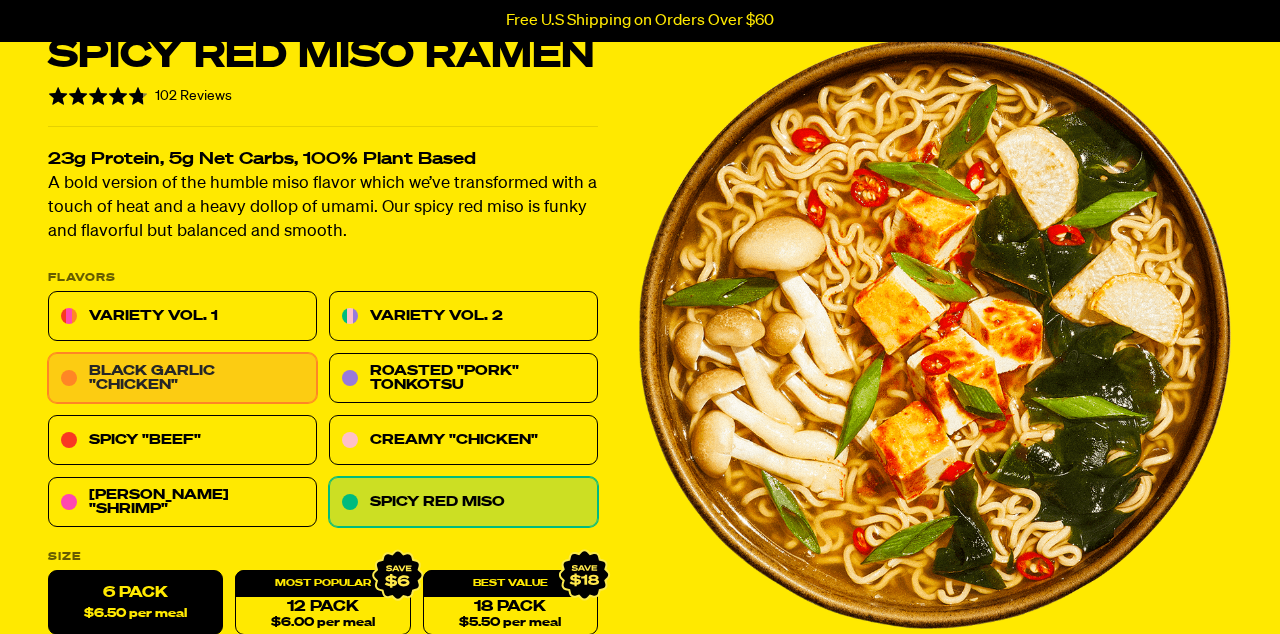 click on "Black Garlic "Chicken"" at bounding box center (182, 379) 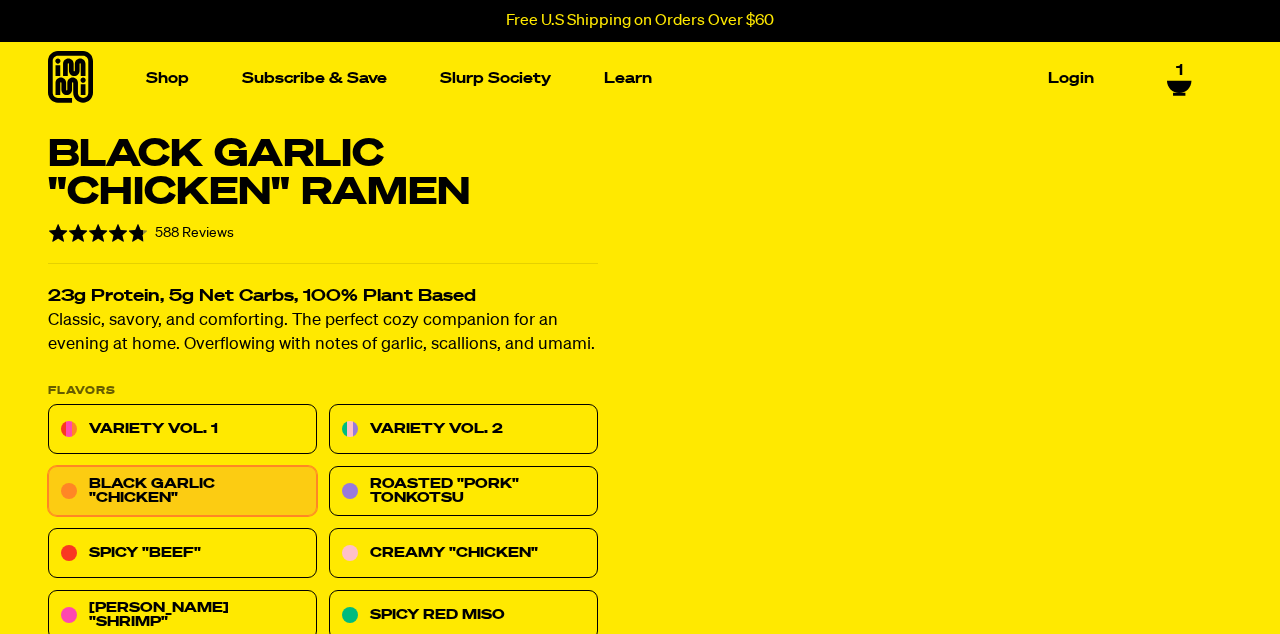 scroll, scrollTop: 0, scrollLeft: 0, axis: both 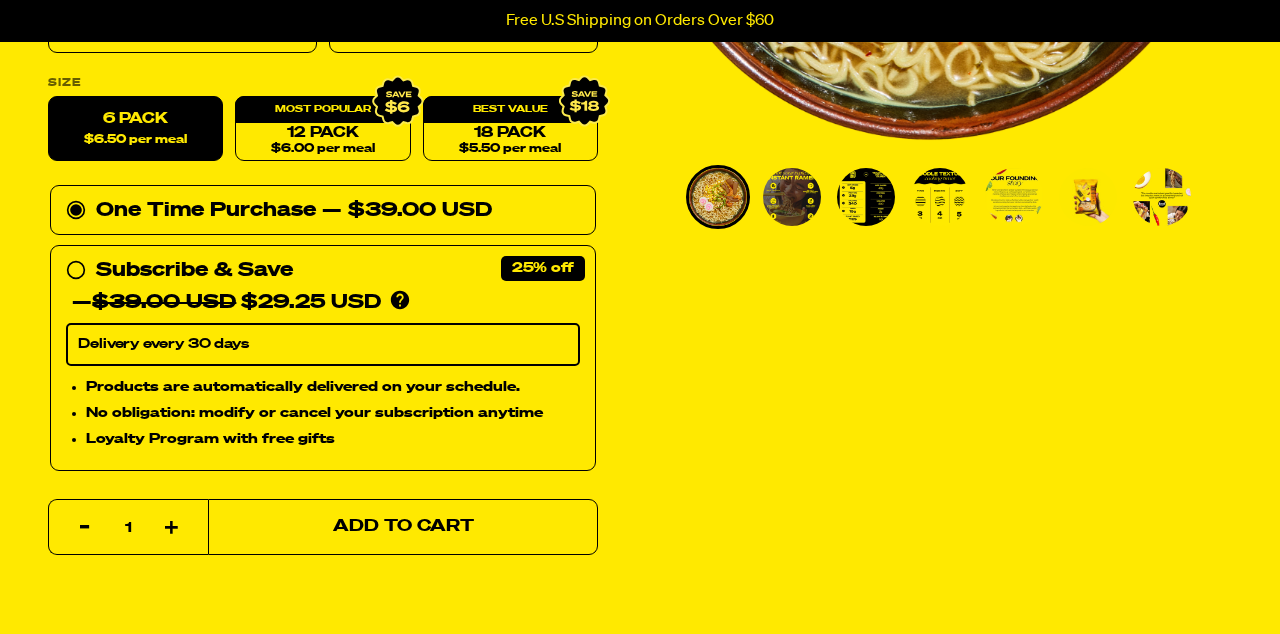 click on "Add to Cart" at bounding box center (403, 527) 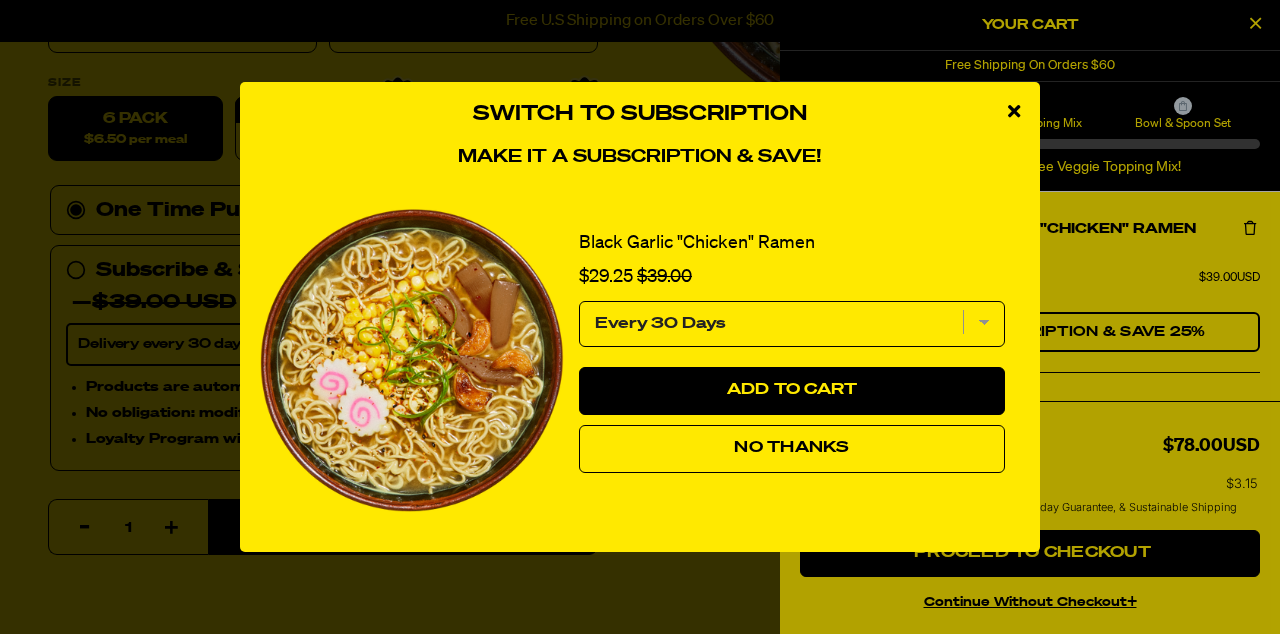 click on "No Thanks" at bounding box center (791, 448) 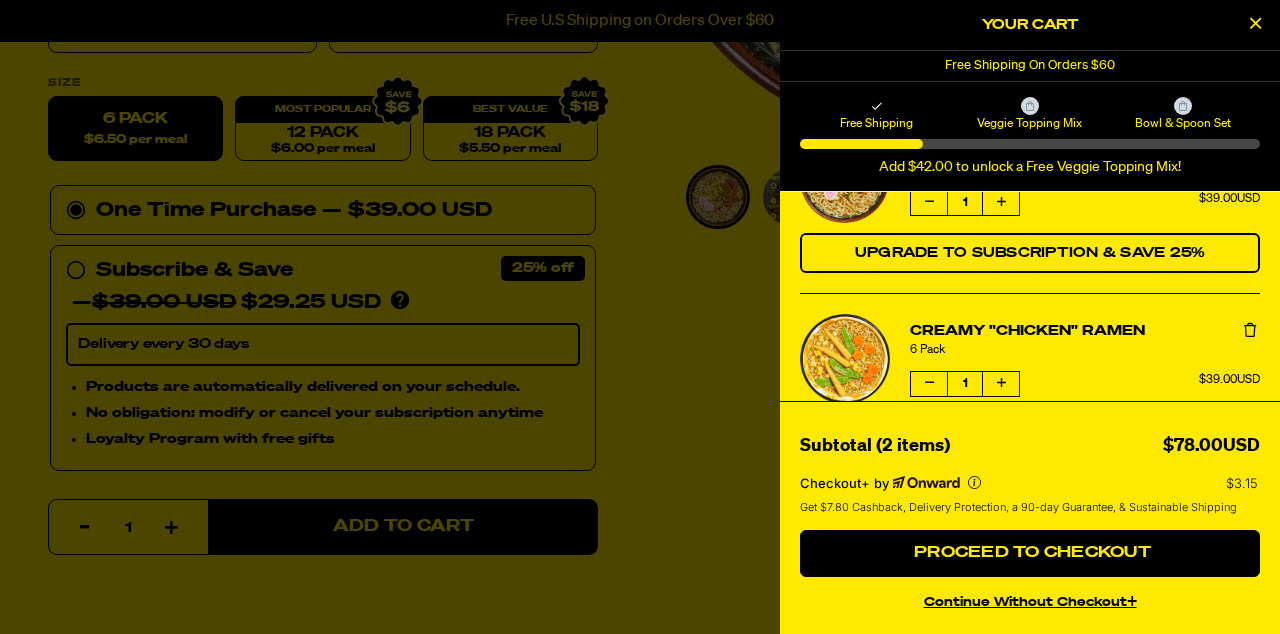 scroll, scrollTop: 75, scrollLeft: 0, axis: vertical 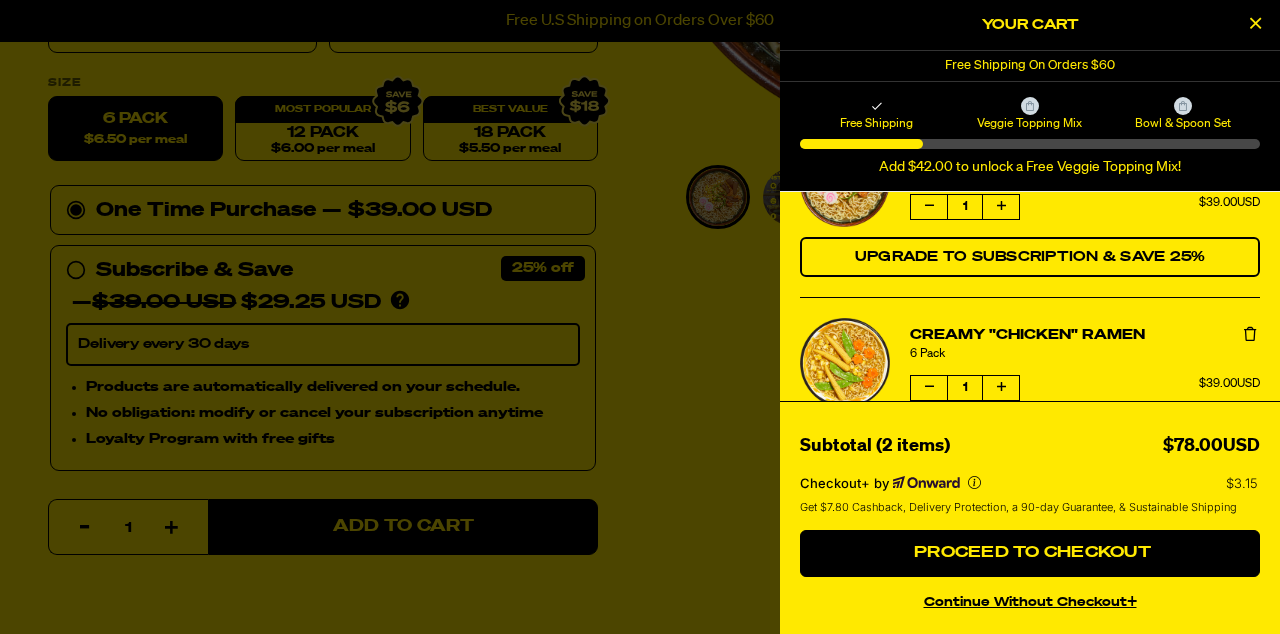 click at bounding box center (1030, 106) 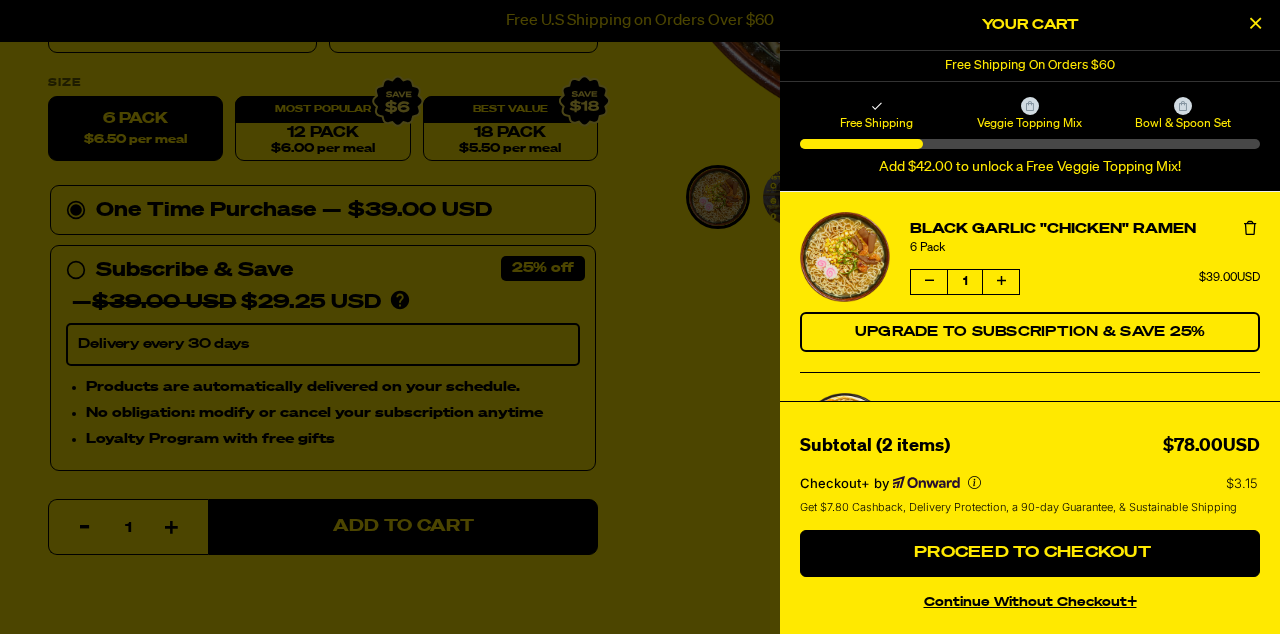 scroll, scrollTop: 0, scrollLeft: 0, axis: both 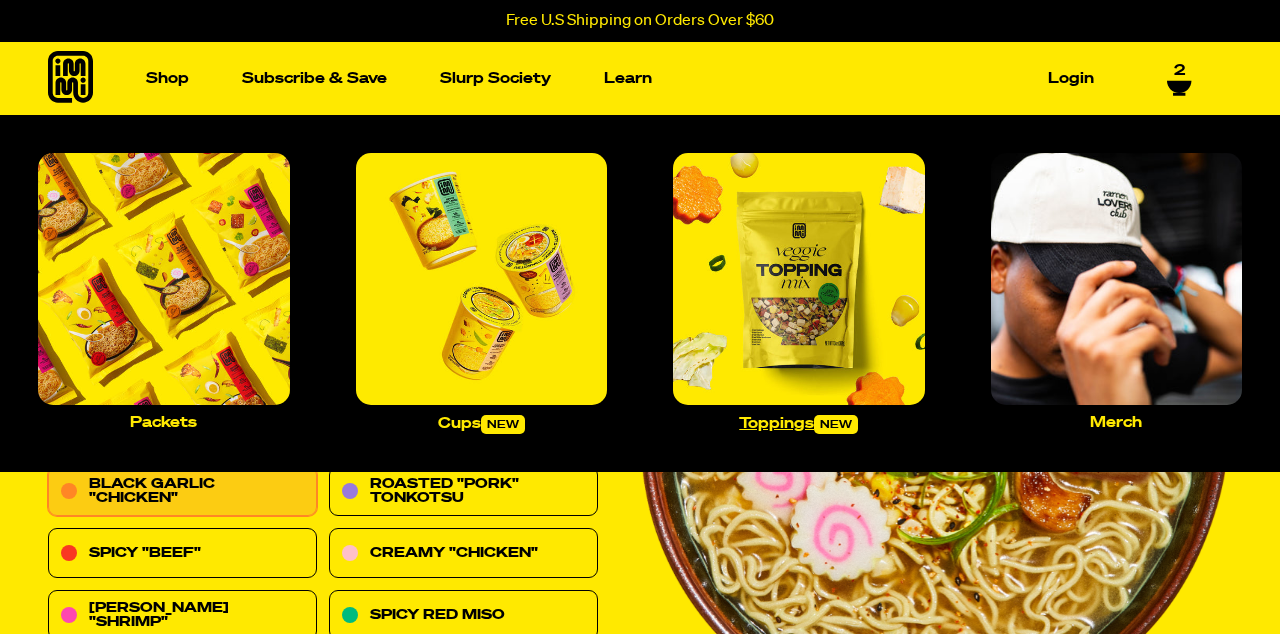 click at bounding box center [799, 279] 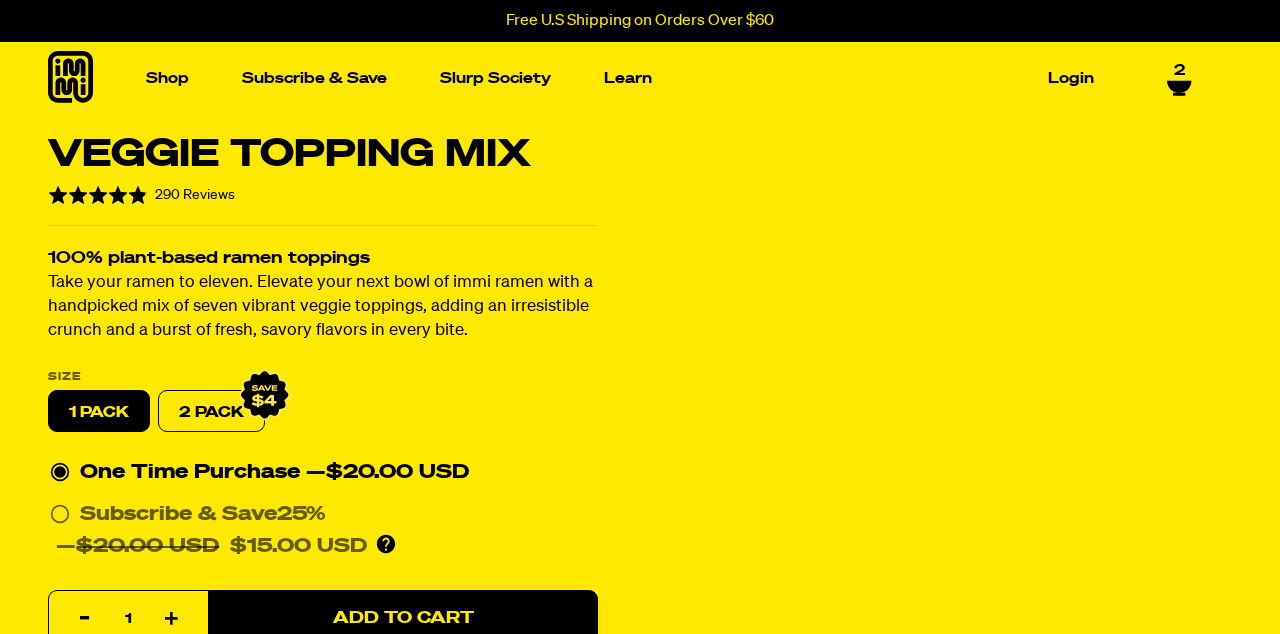 scroll, scrollTop: 0, scrollLeft: 0, axis: both 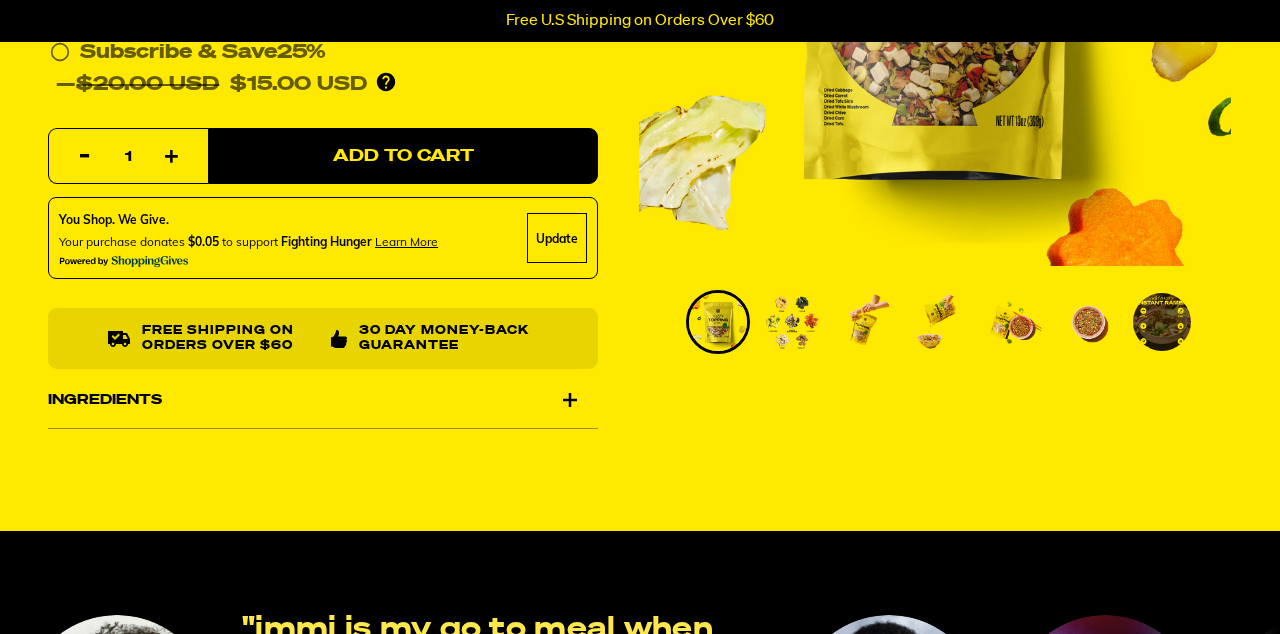 click on "Ingredients" at bounding box center [323, 401] 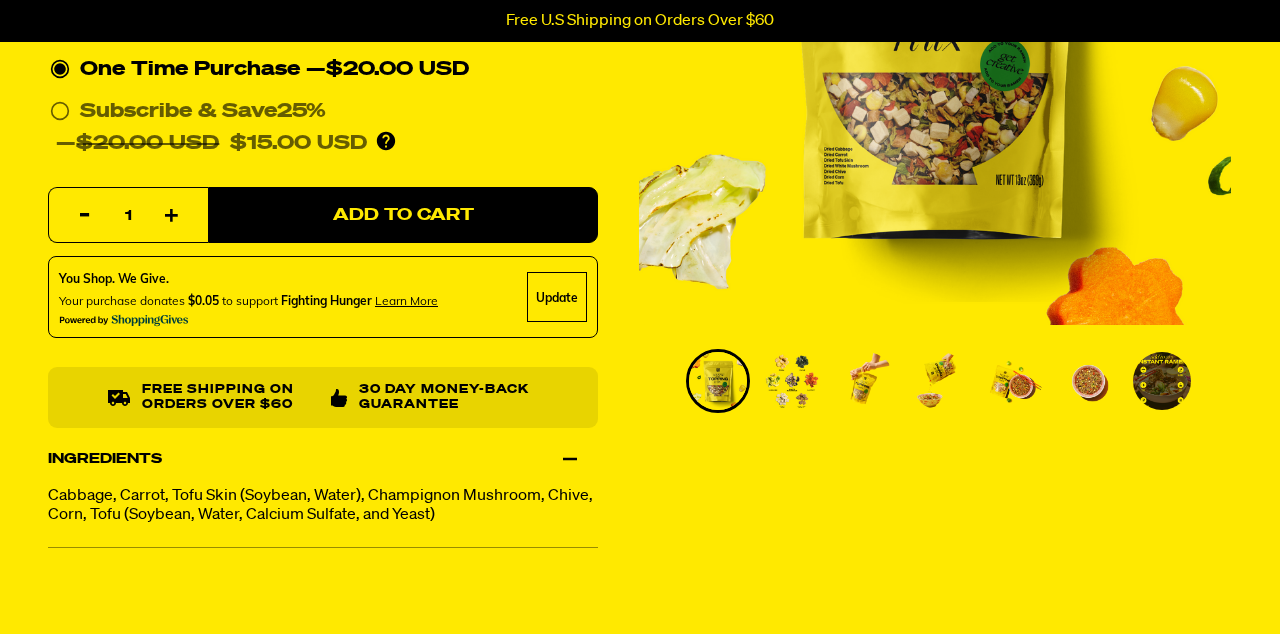 scroll, scrollTop: 410, scrollLeft: 0, axis: vertical 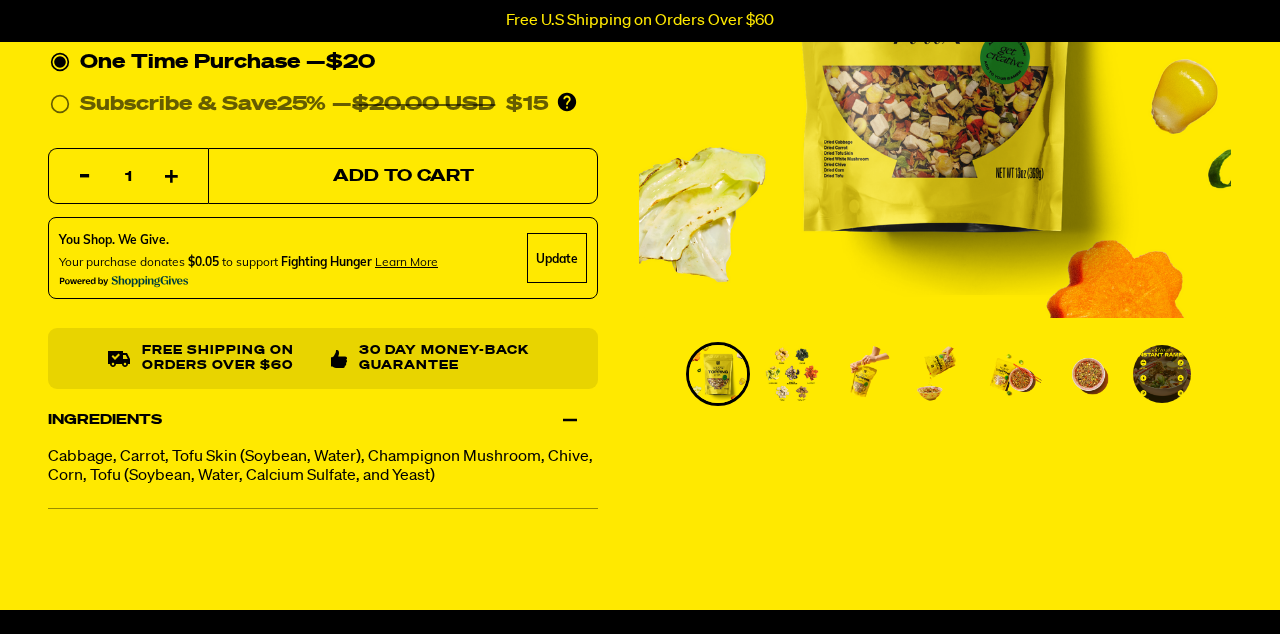 click on "Add to Cart" at bounding box center (403, 176) 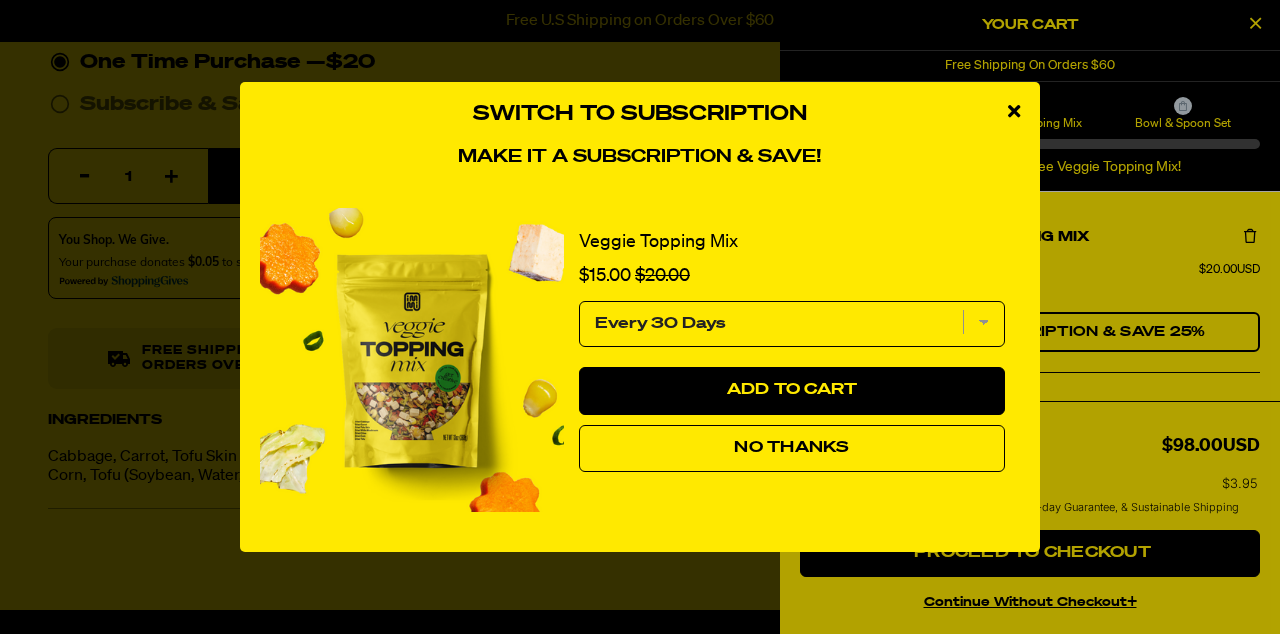 click on "No Thanks" at bounding box center (791, 448) 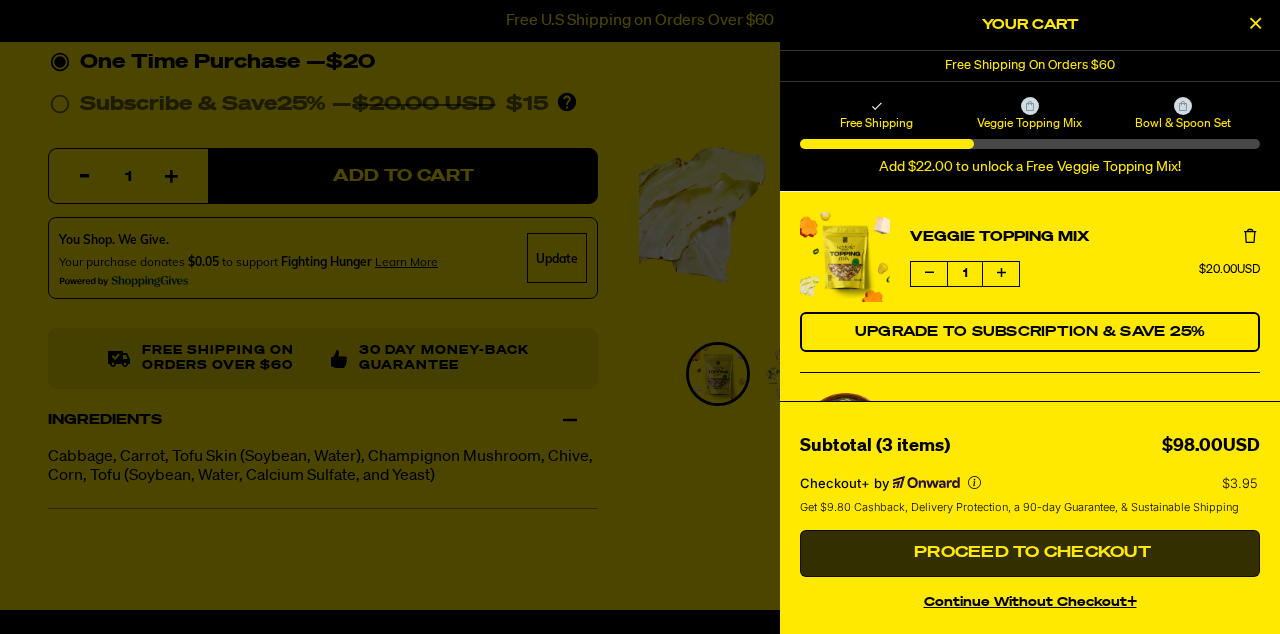 click on "Proceed to Checkout" at bounding box center (1030, 554) 